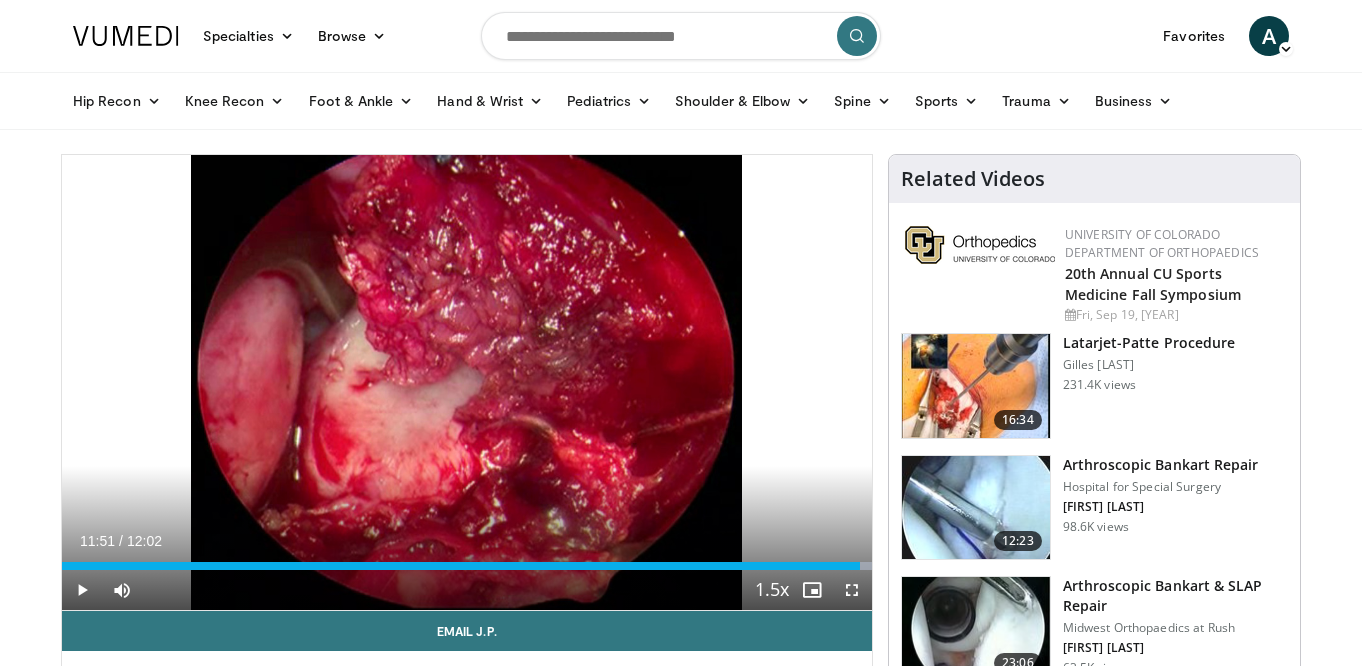 scroll, scrollTop: 0, scrollLeft: 0, axis: both 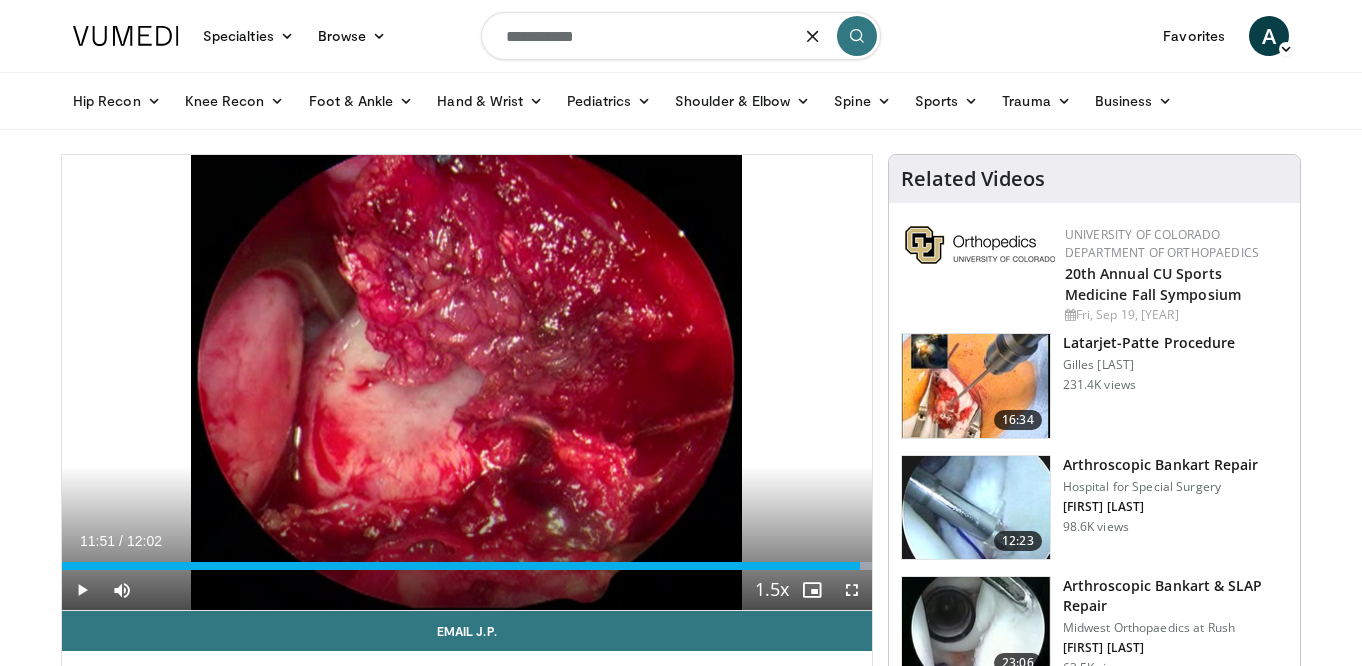 type on "**********" 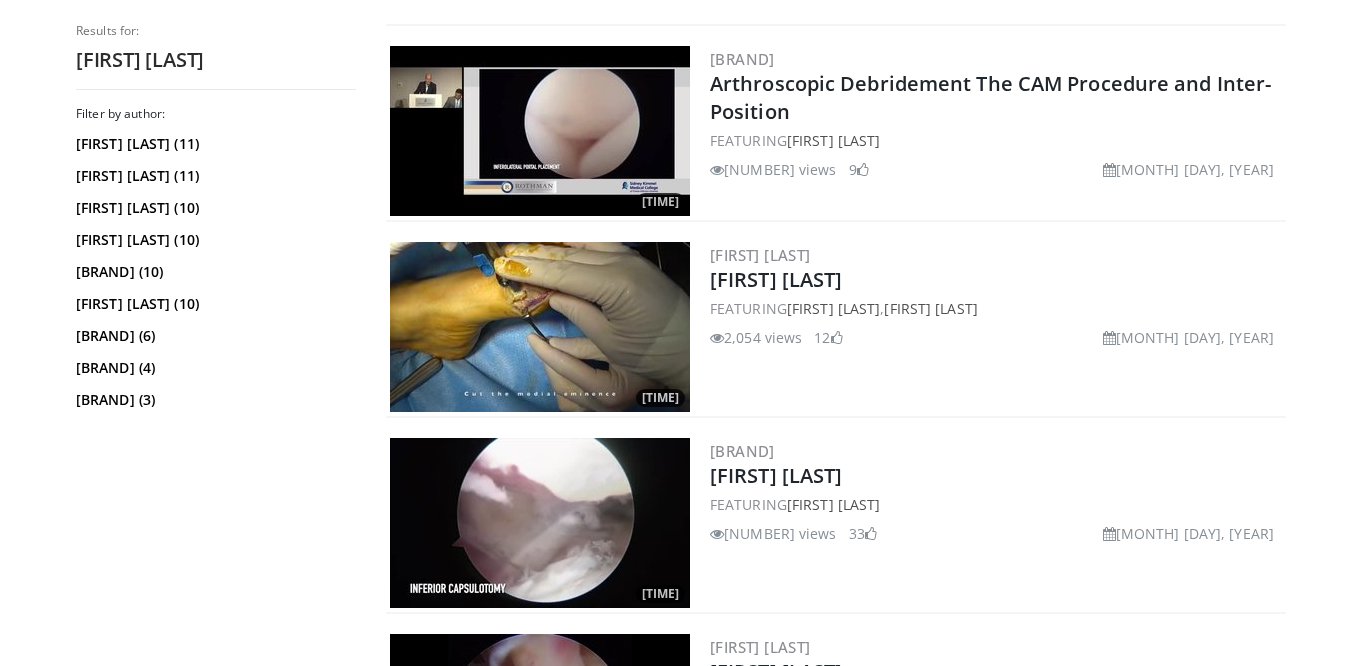 scroll, scrollTop: 1354, scrollLeft: 0, axis: vertical 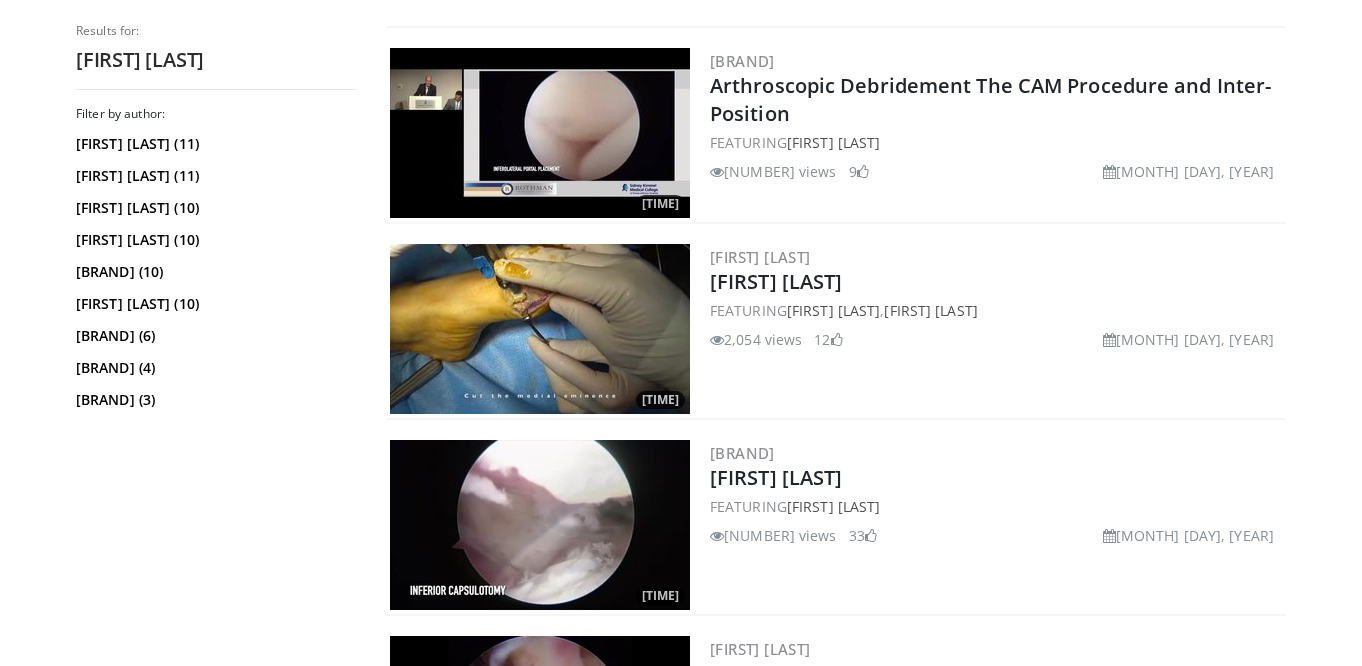 click at bounding box center (540, 133) 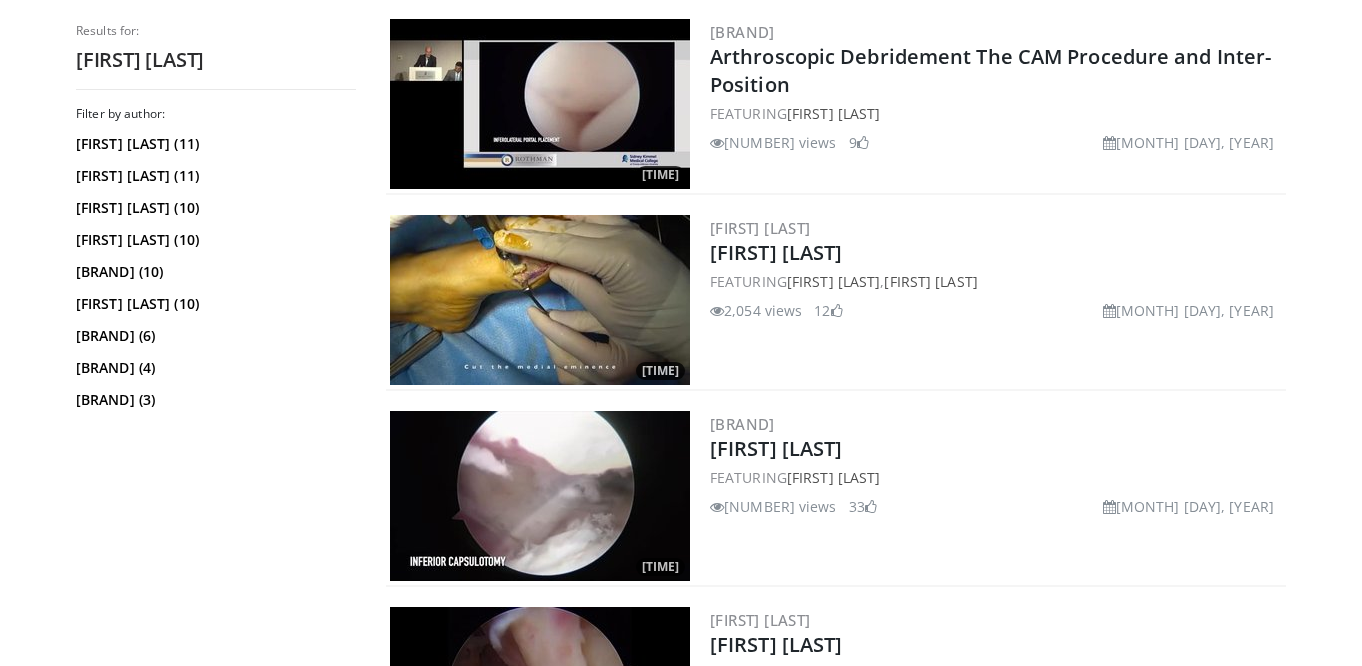 scroll, scrollTop: 1386, scrollLeft: 0, axis: vertical 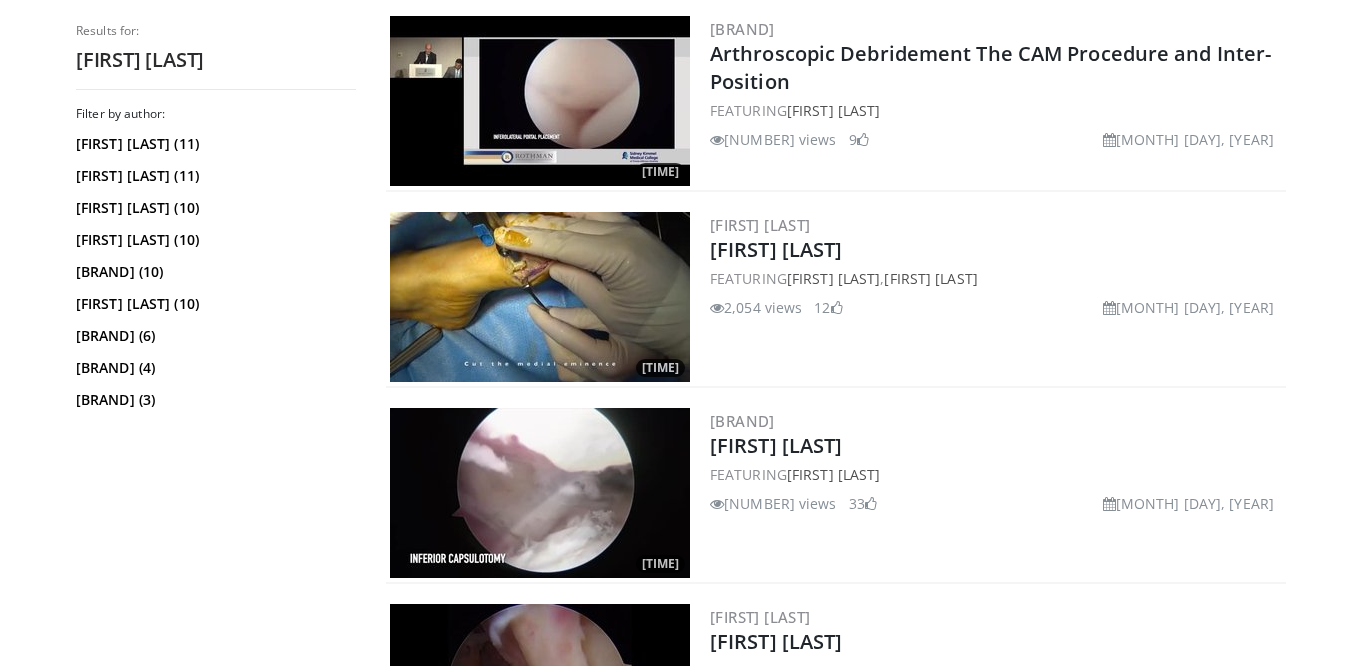 click at bounding box center [540, 493] 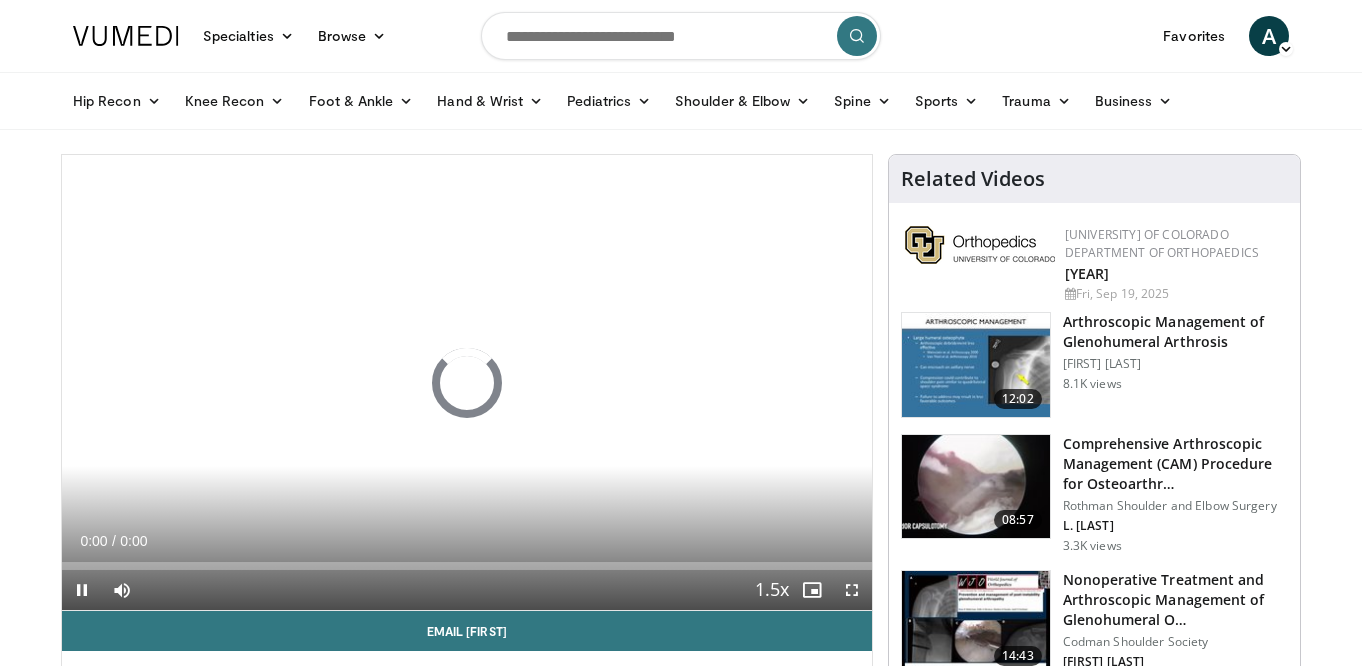 scroll, scrollTop: 0, scrollLeft: 0, axis: both 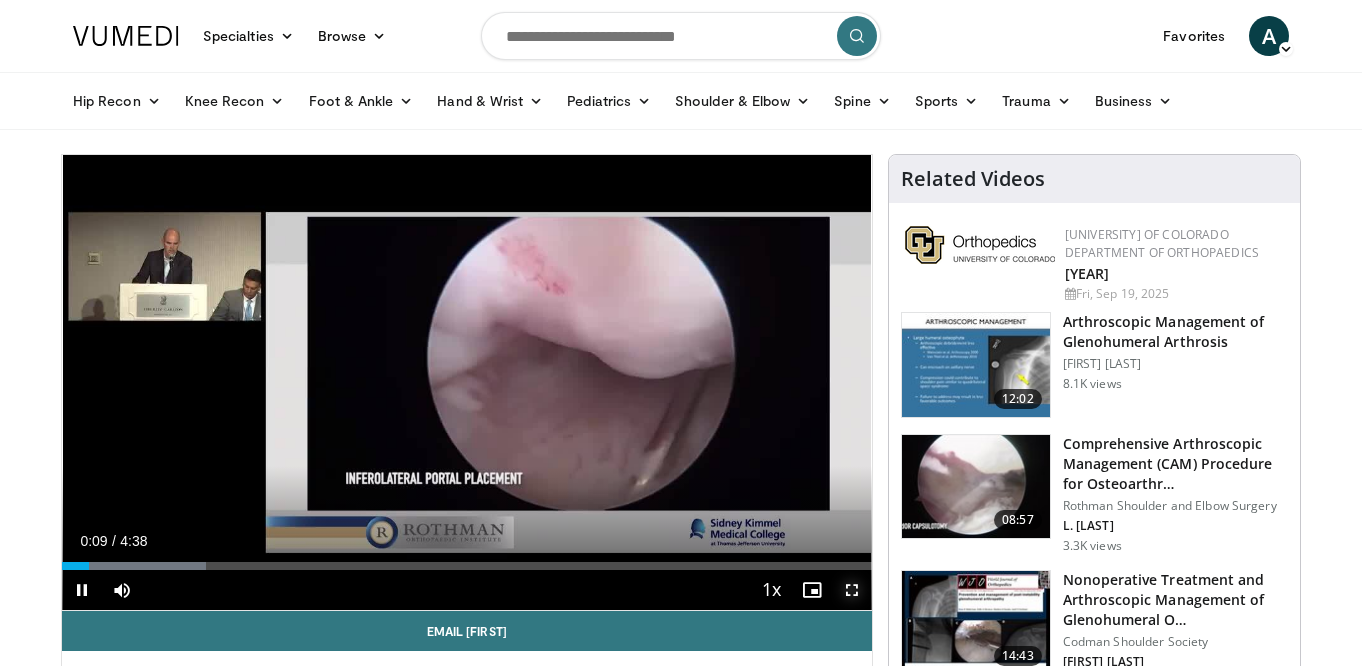 click at bounding box center (852, 590) 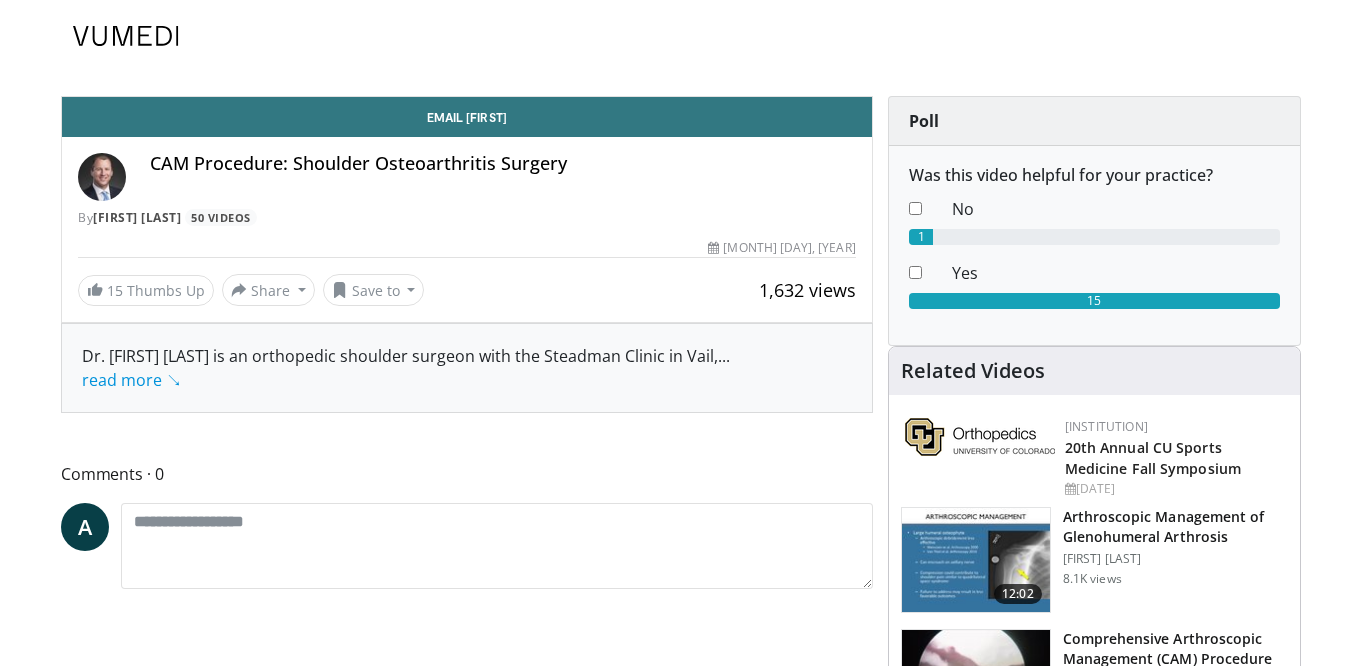 scroll, scrollTop: 0, scrollLeft: 0, axis: both 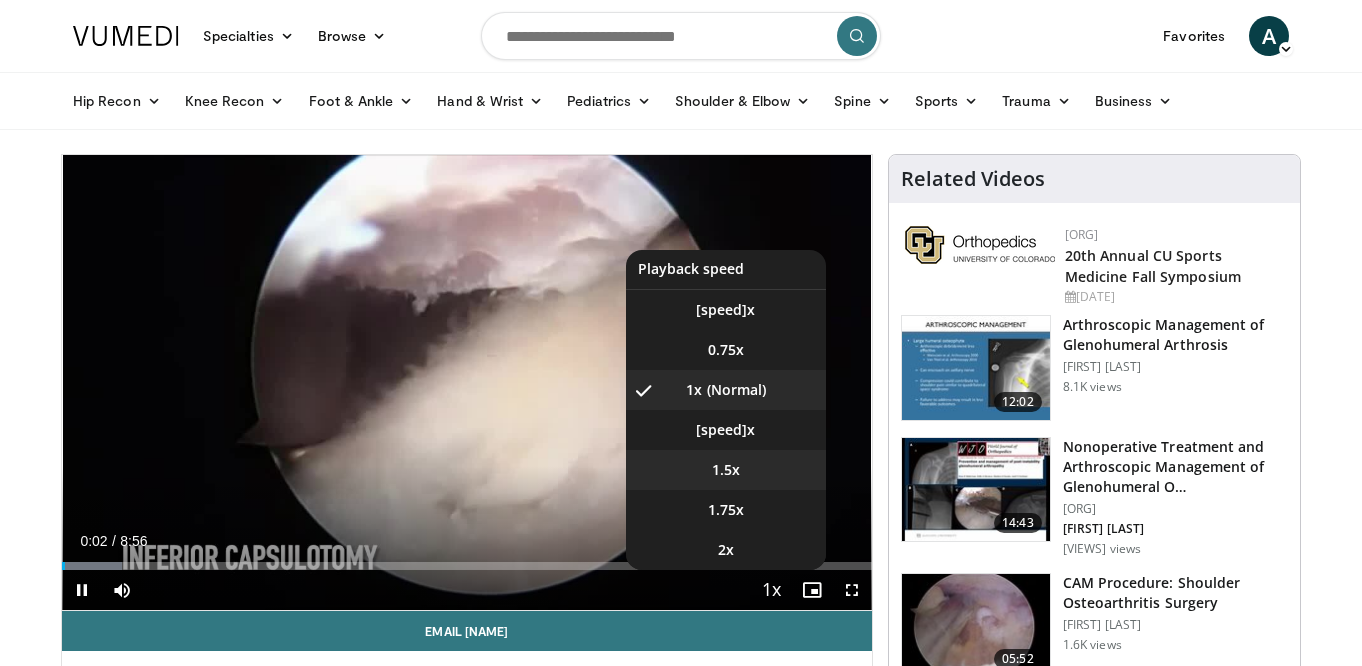 click on "1.5x" at bounding box center (726, 470) 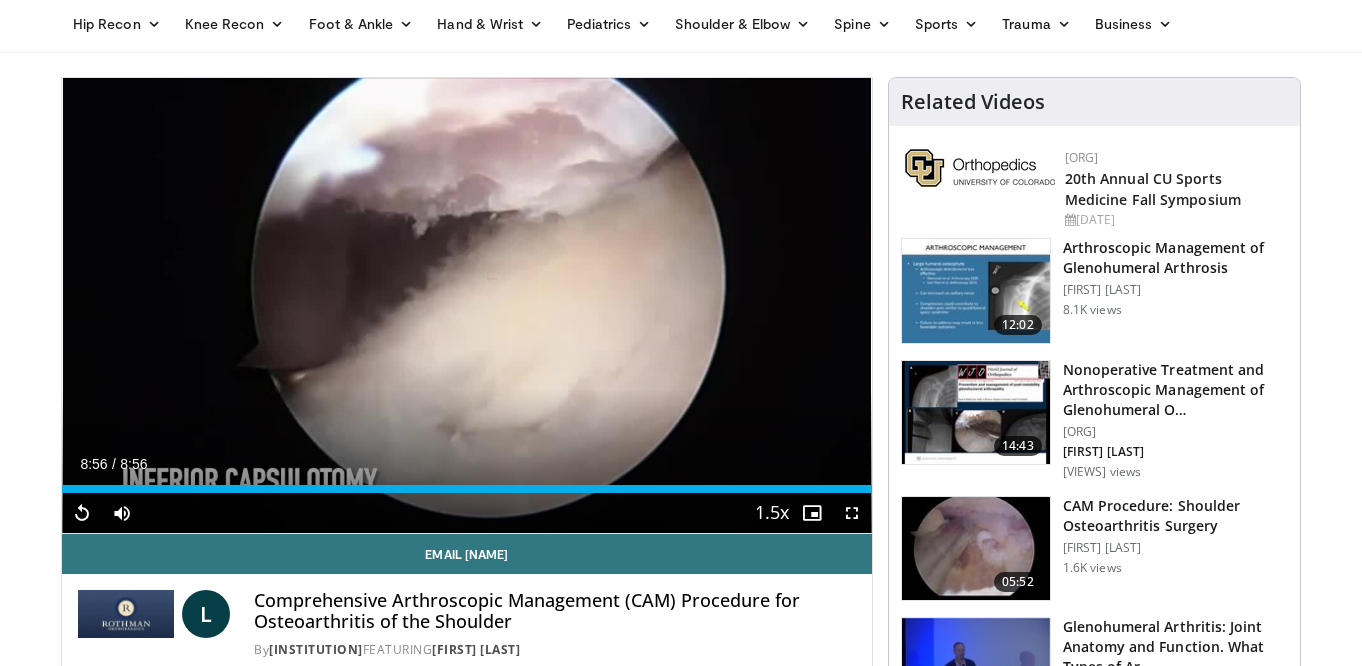 scroll, scrollTop: 171, scrollLeft: 0, axis: vertical 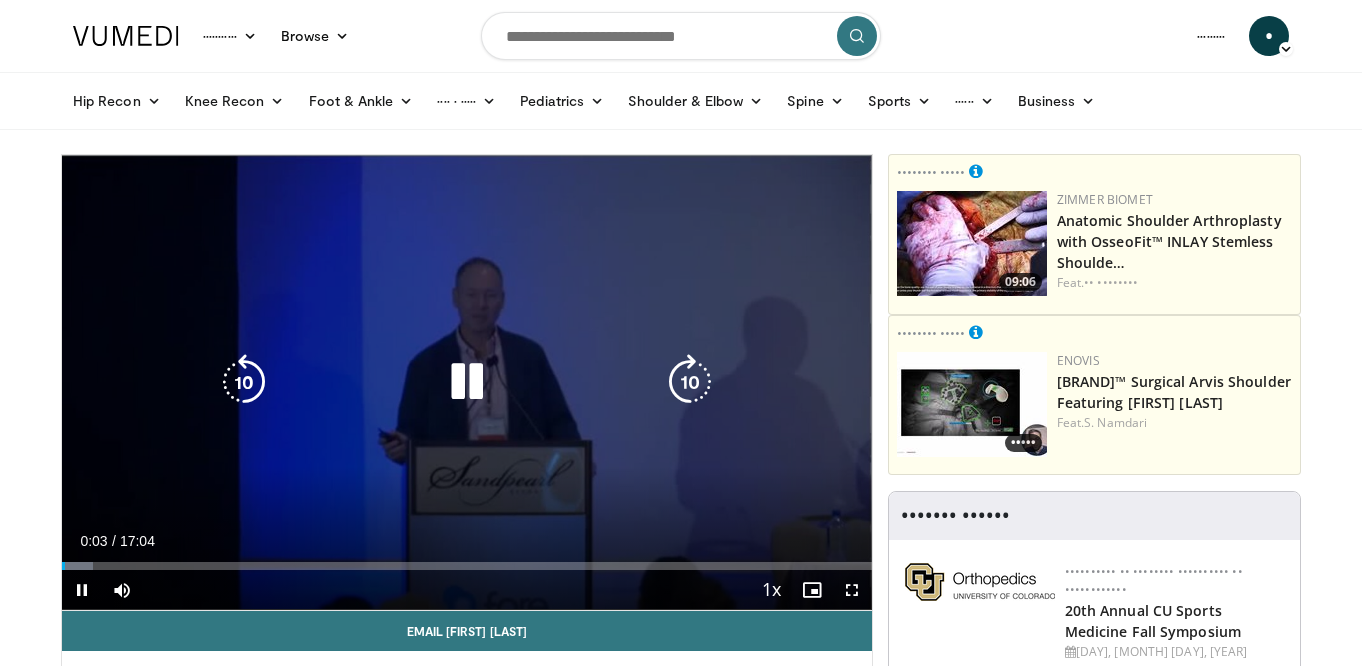 click at bounding box center [467, 382] 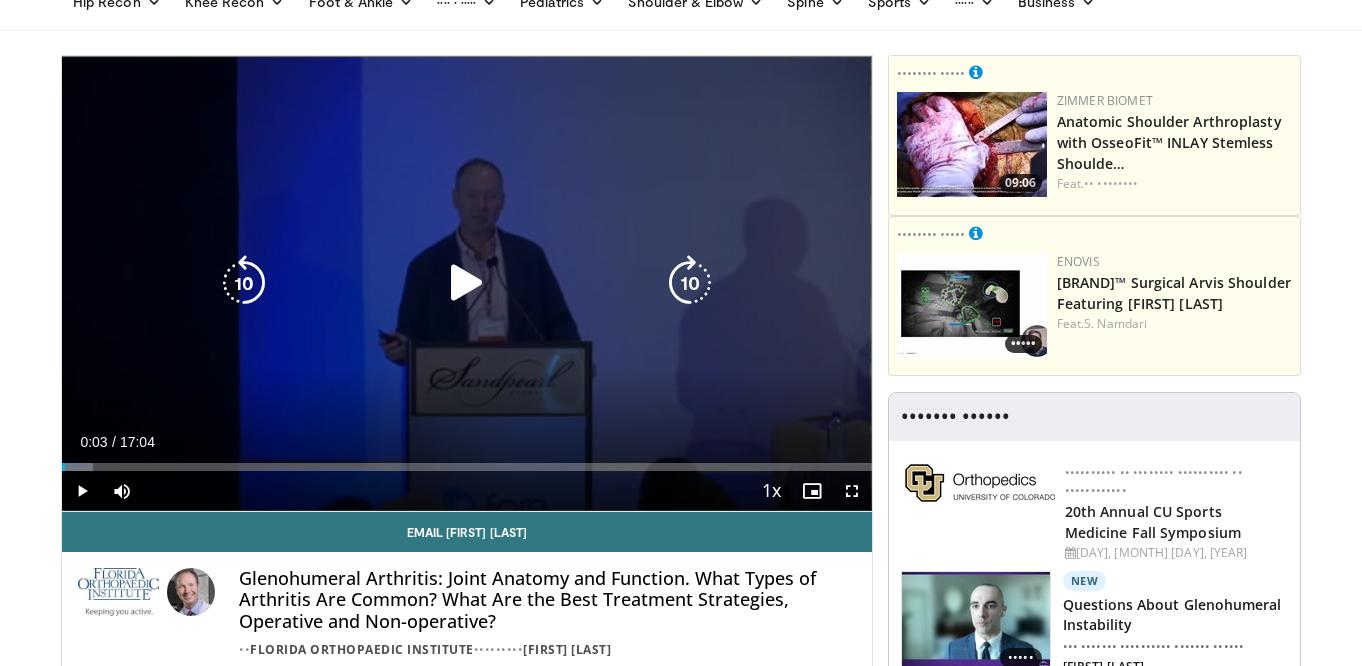 scroll, scrollTop: 98, scrollLeft: 0, axis: vertical 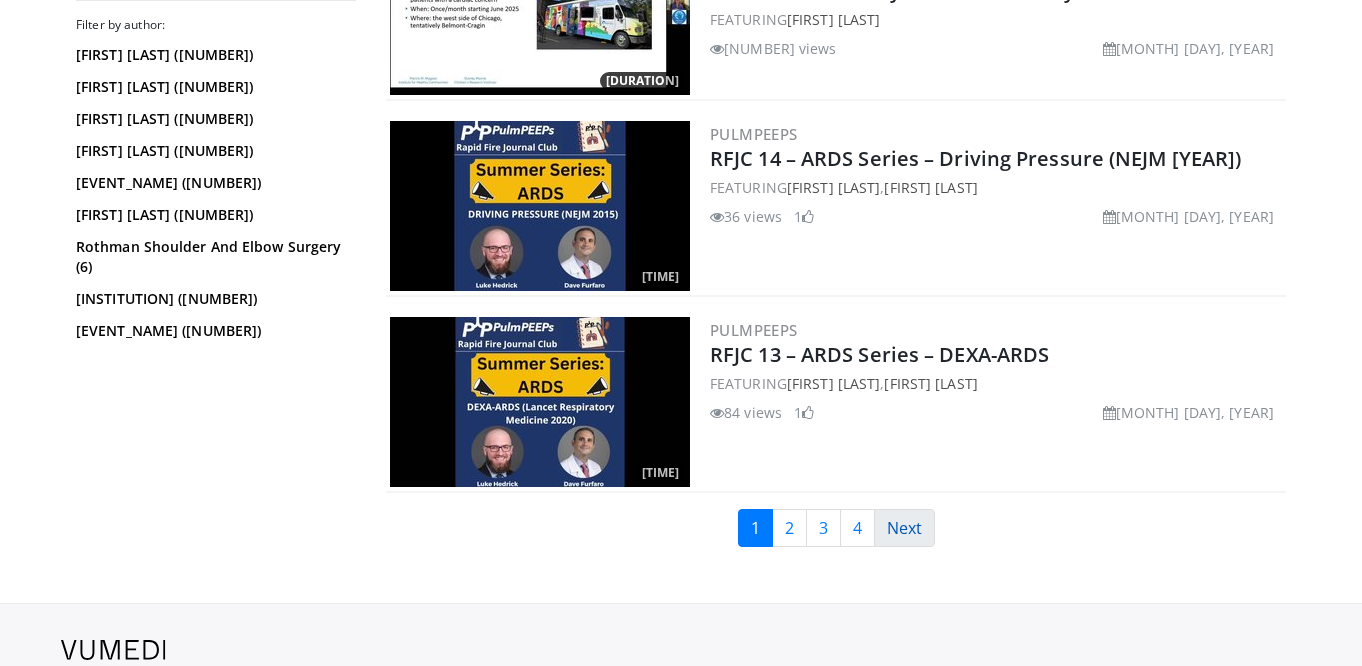 click on "Next" at bounding box center [789, 528] 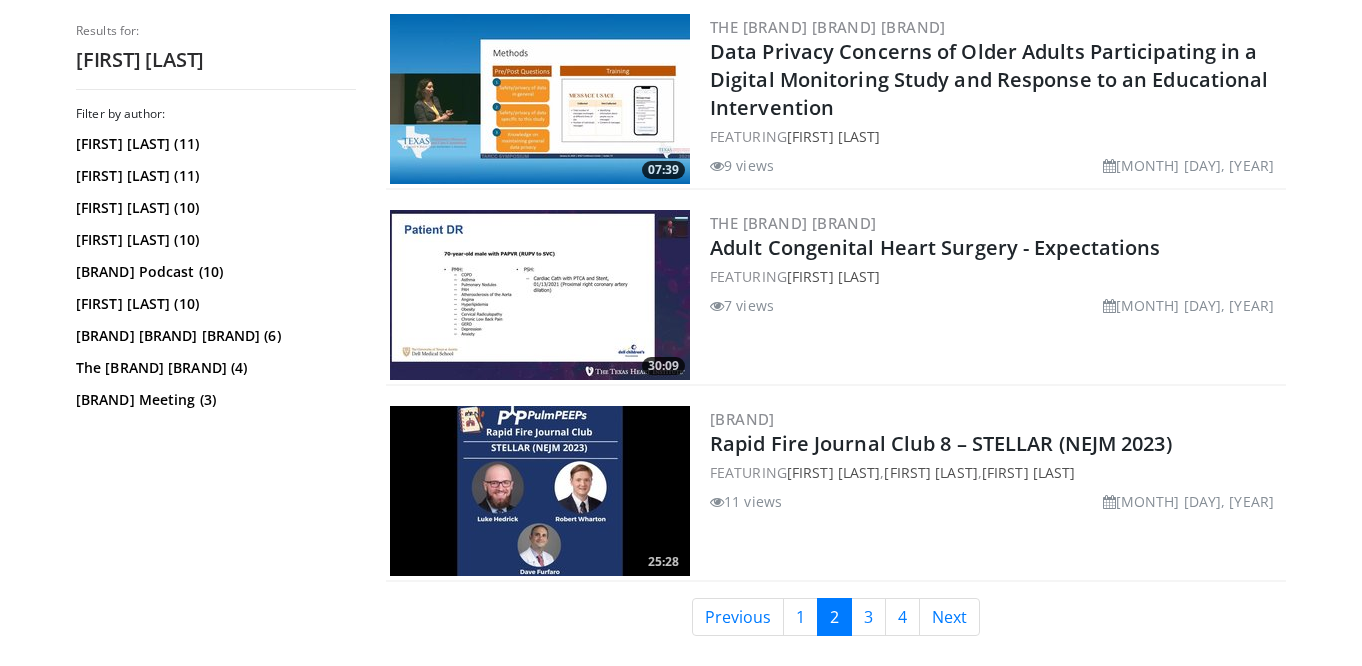 scroll, scrollTop: 5031, scrollLeft: 0, axis: vertical 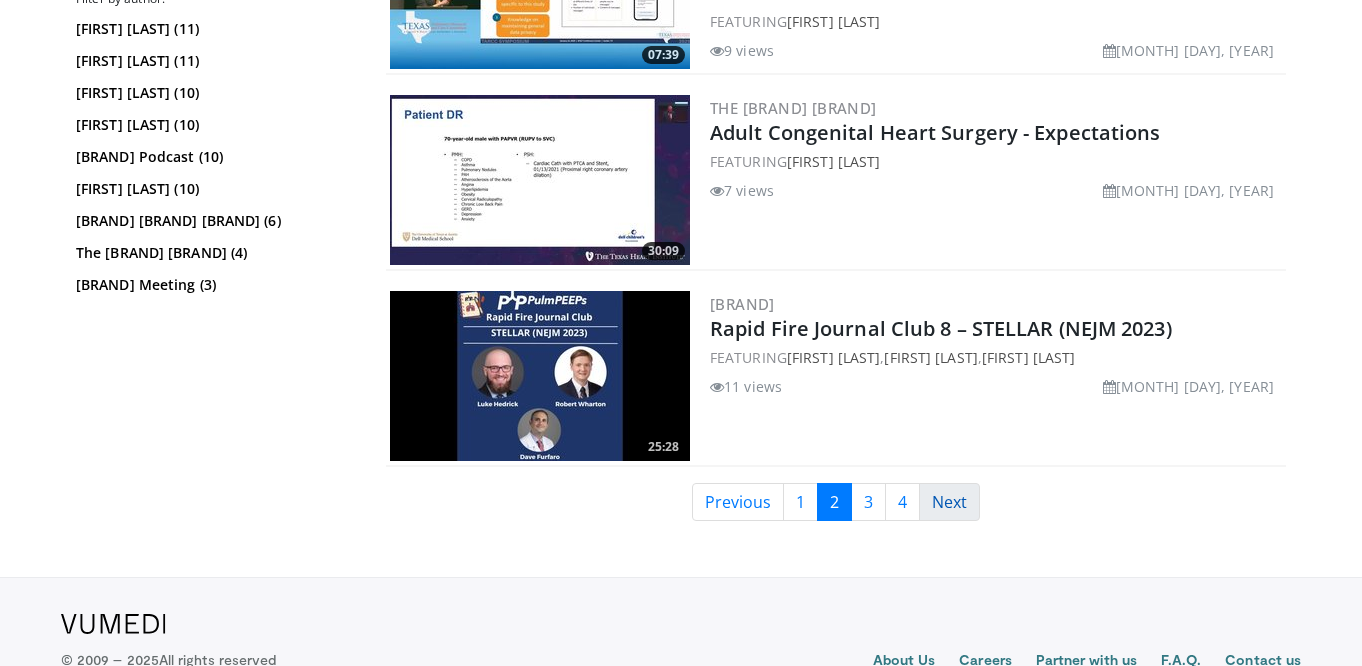 click on "Next" at bounding box center (868, 502) 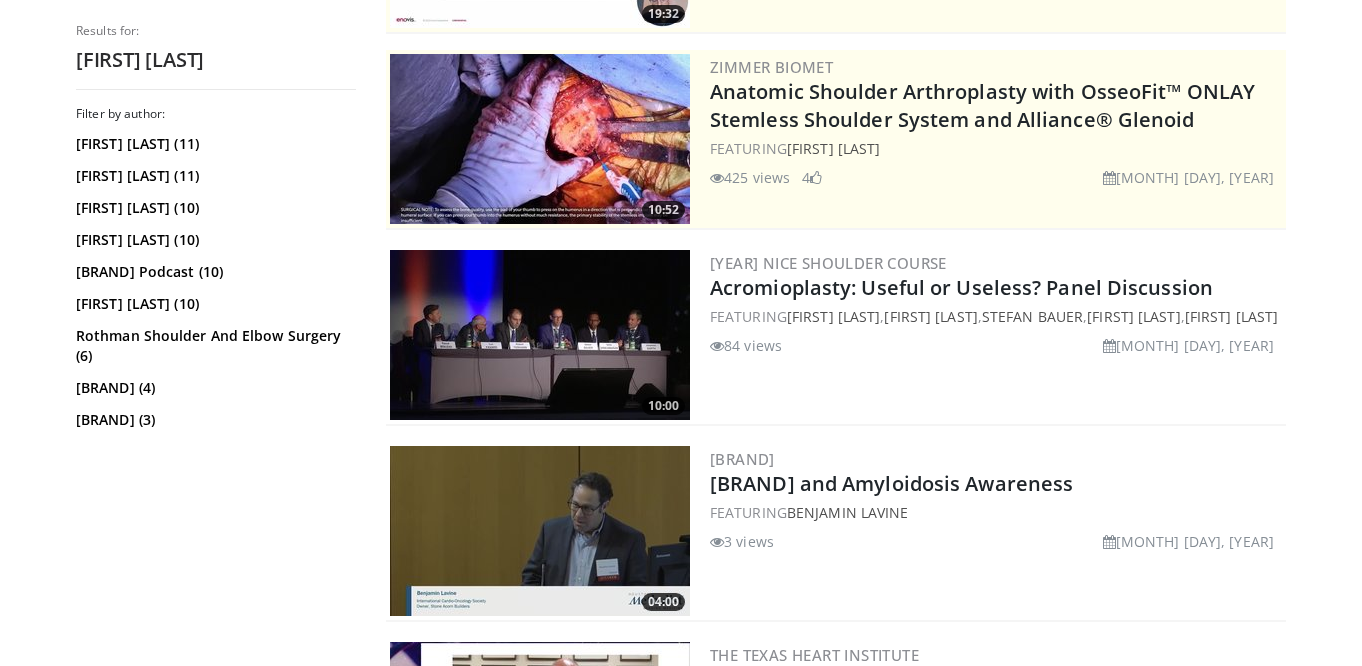 scroll, scrollTop: 0, scrollLeft: 0, axis: both 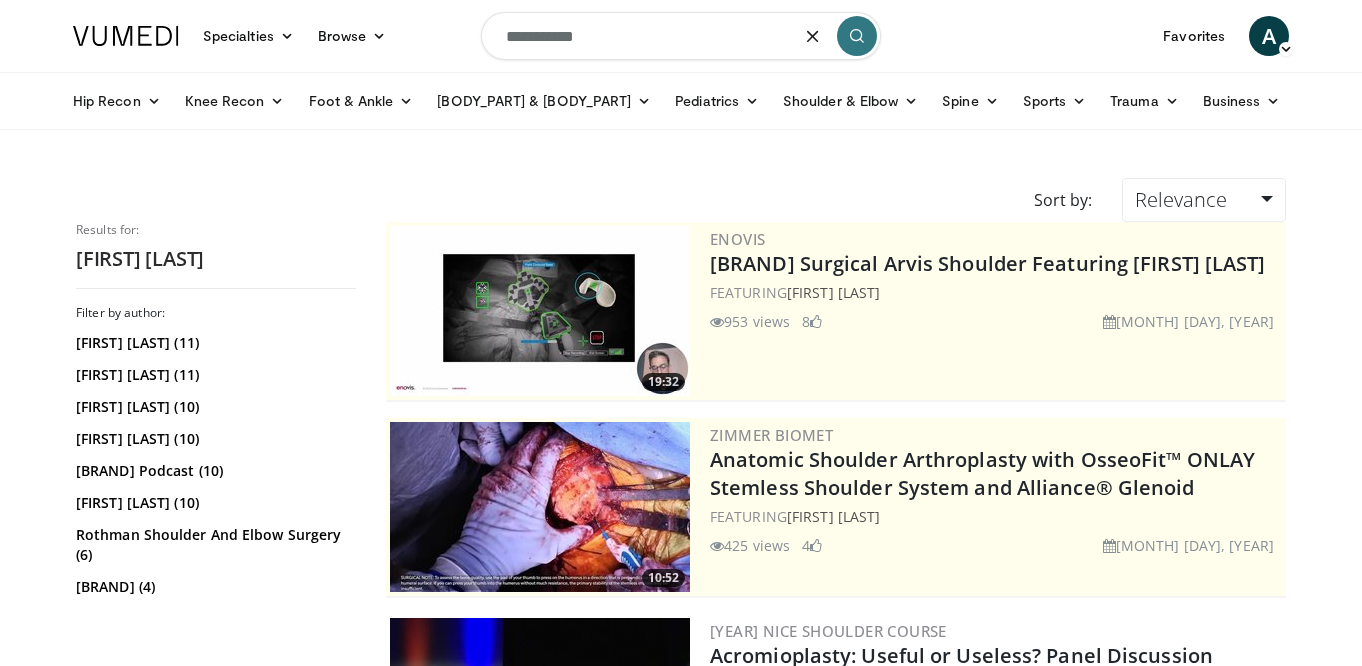 click on "**********" at bounding box center (681, 36) 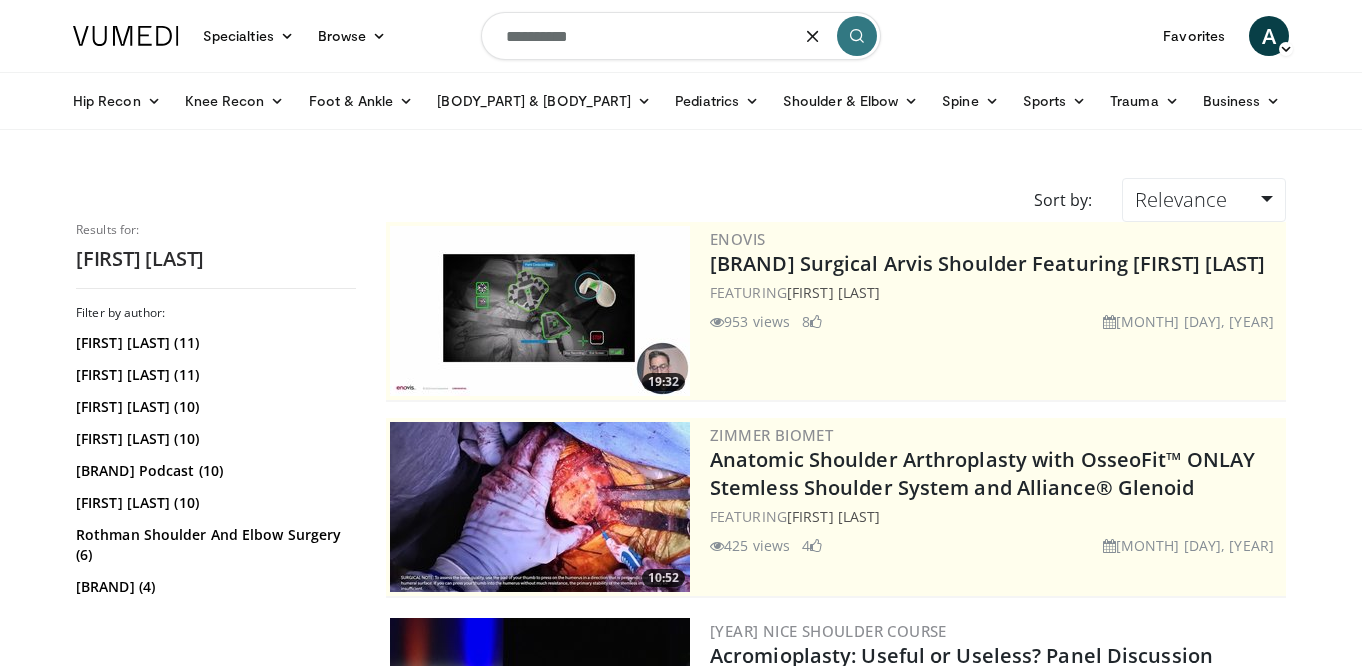 type on "**********" 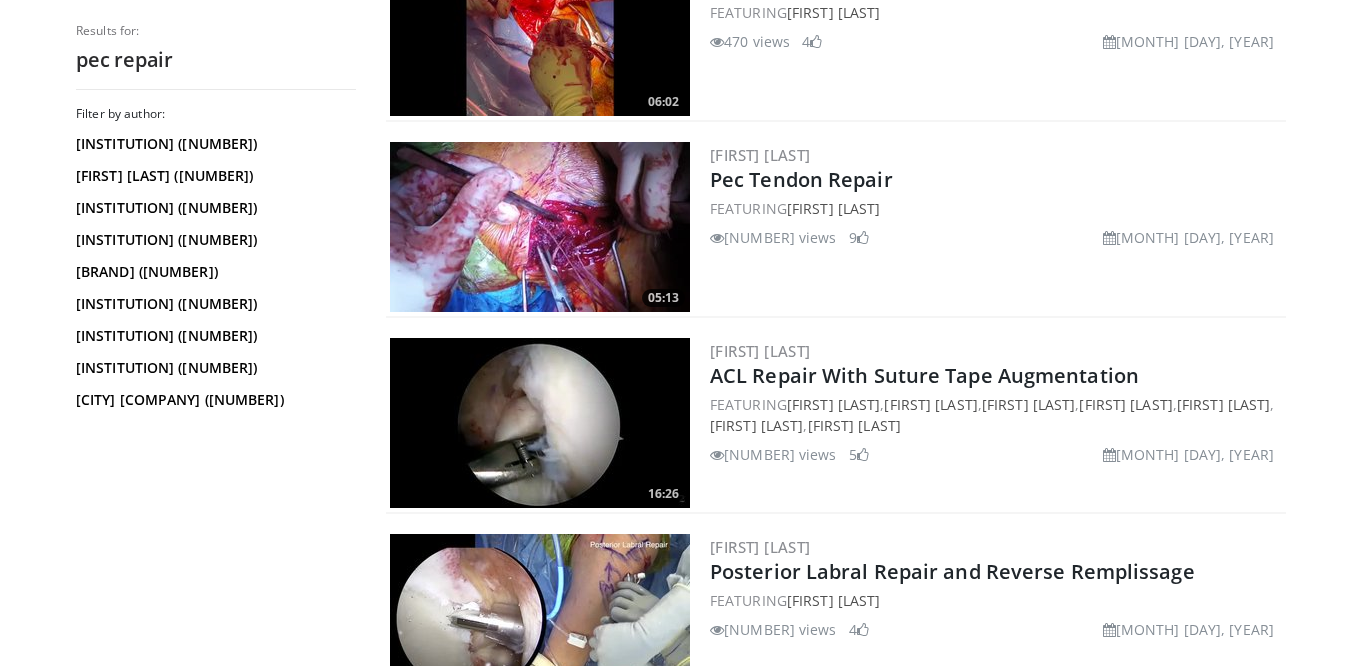 scroll, scrollTop: 732, scrollLeft: 0, axis: vertical 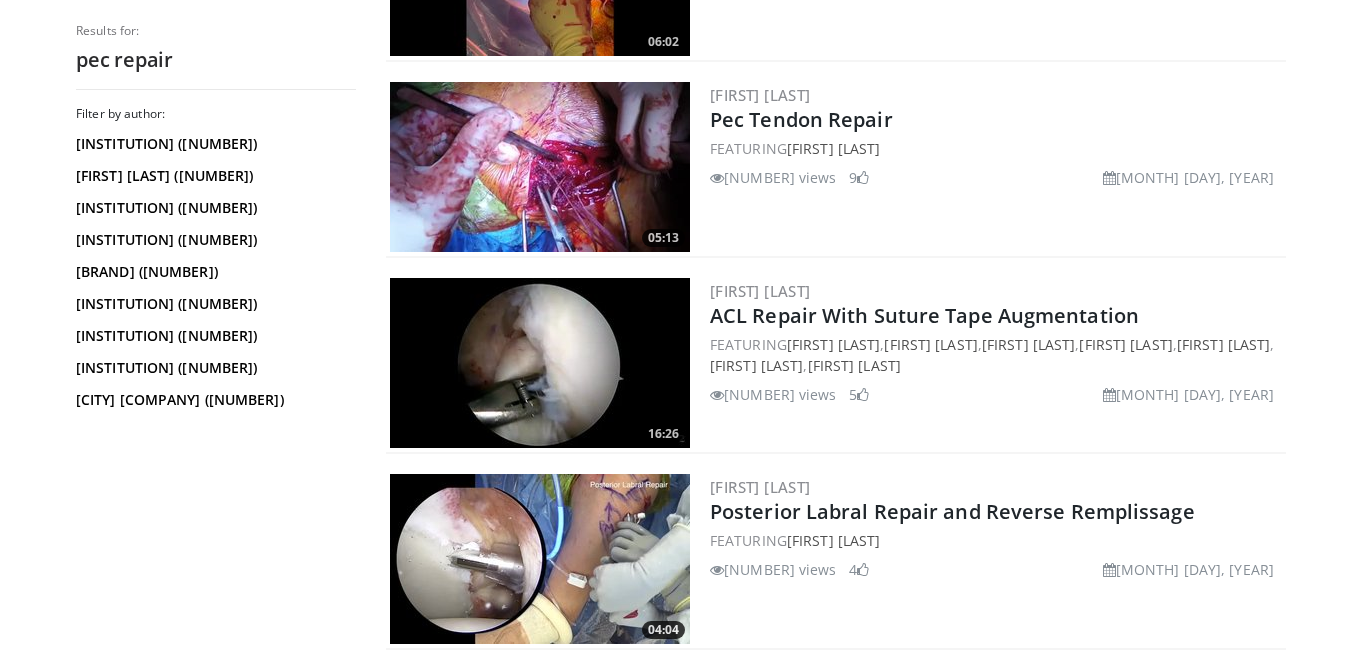 click at bounding box center (540, 167) 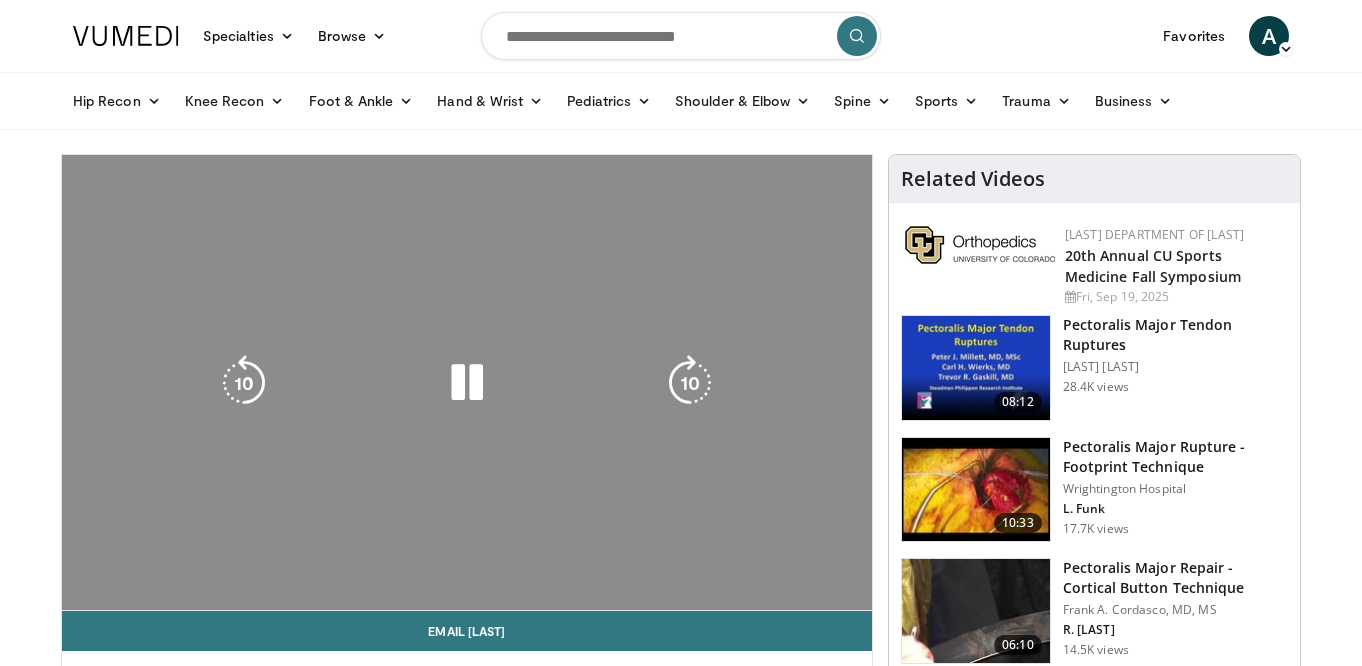 scroll, scrollTop: 0, scrollLeft: 0, axis: both 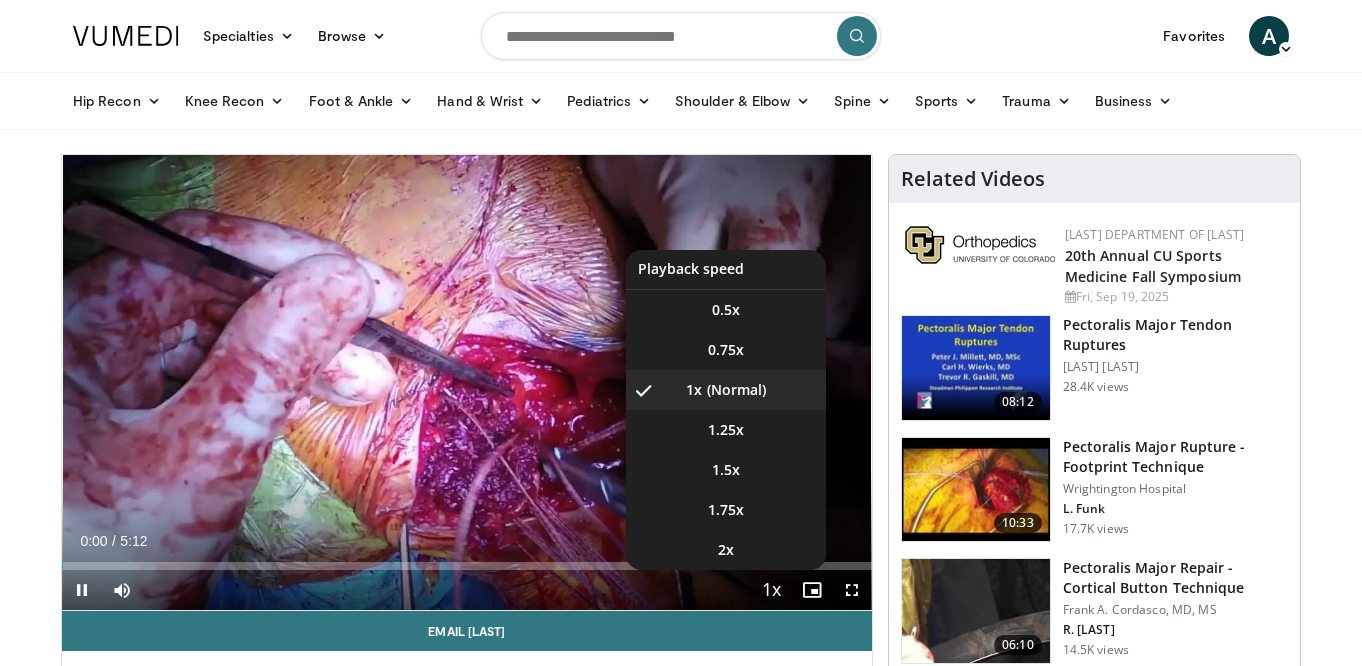click at bounding box center [772, 591] 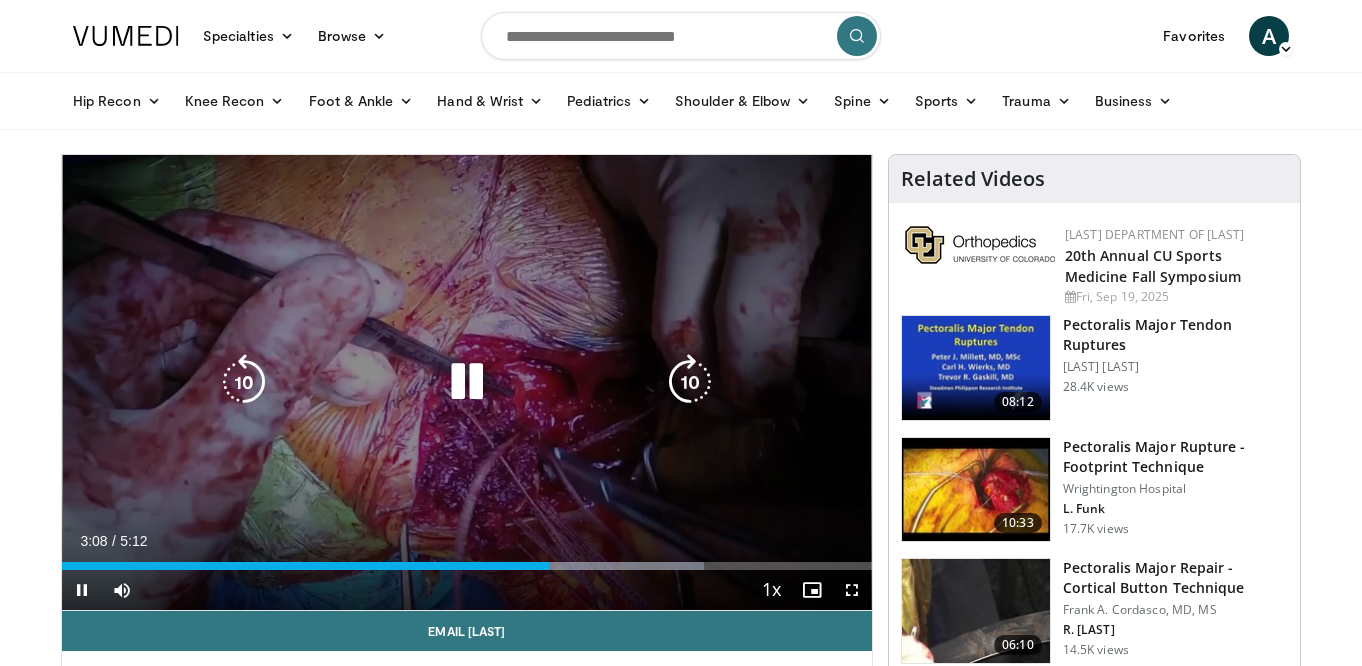 click at bounding box center (467, 382) 